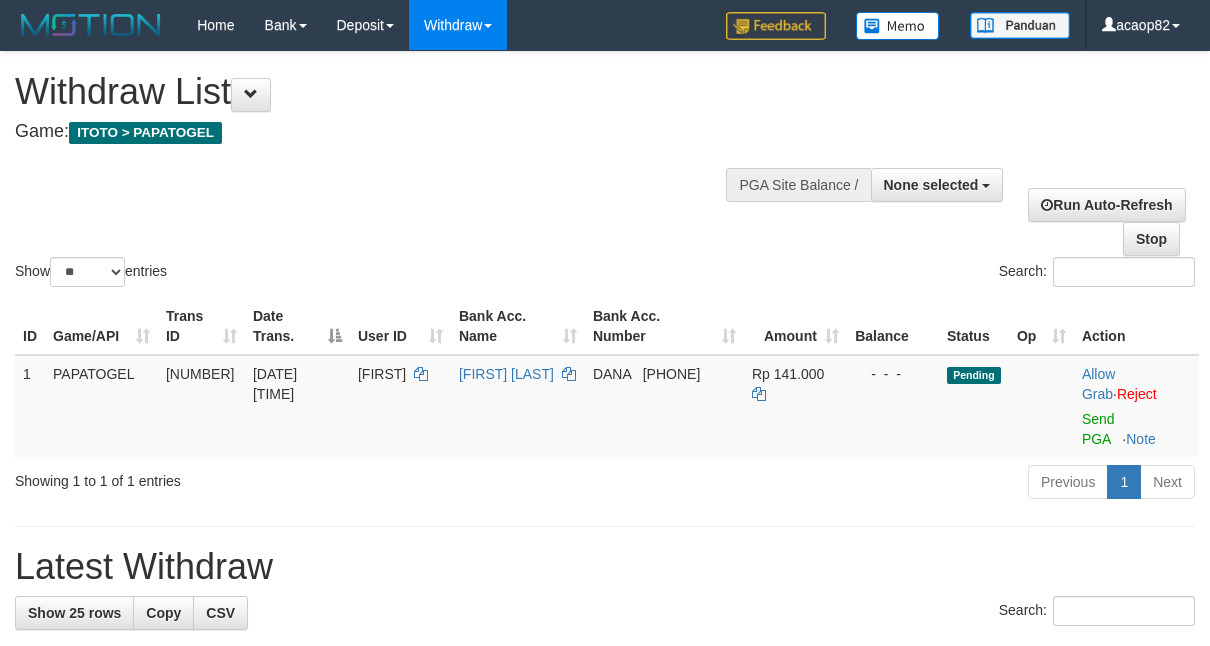 select 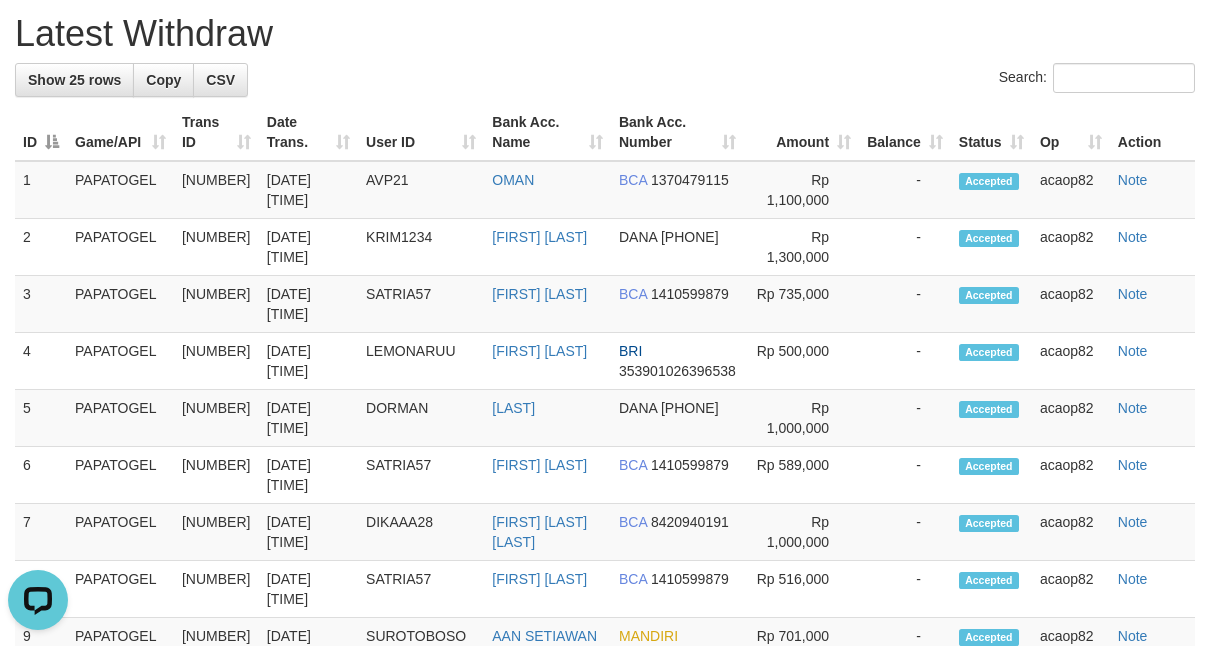 scroll, scrollTop: 0, scrollLeft: 0, axis: both 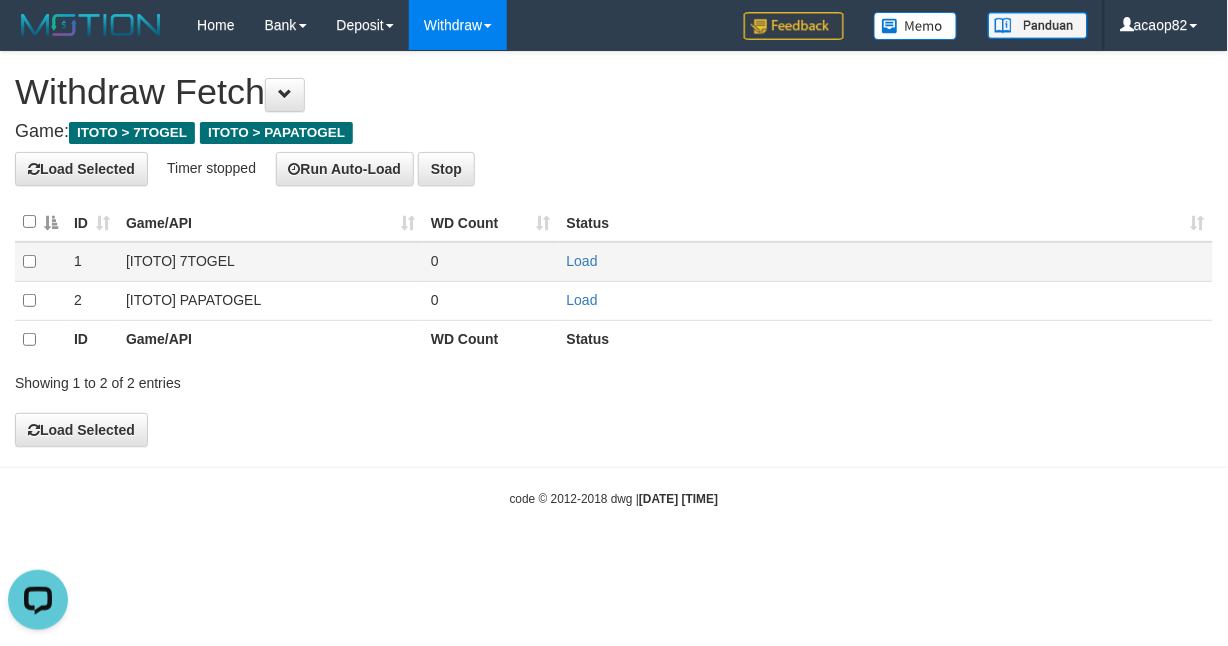 click on "[ITOTO]
7TOGEL" at bounding box center (270, 261) 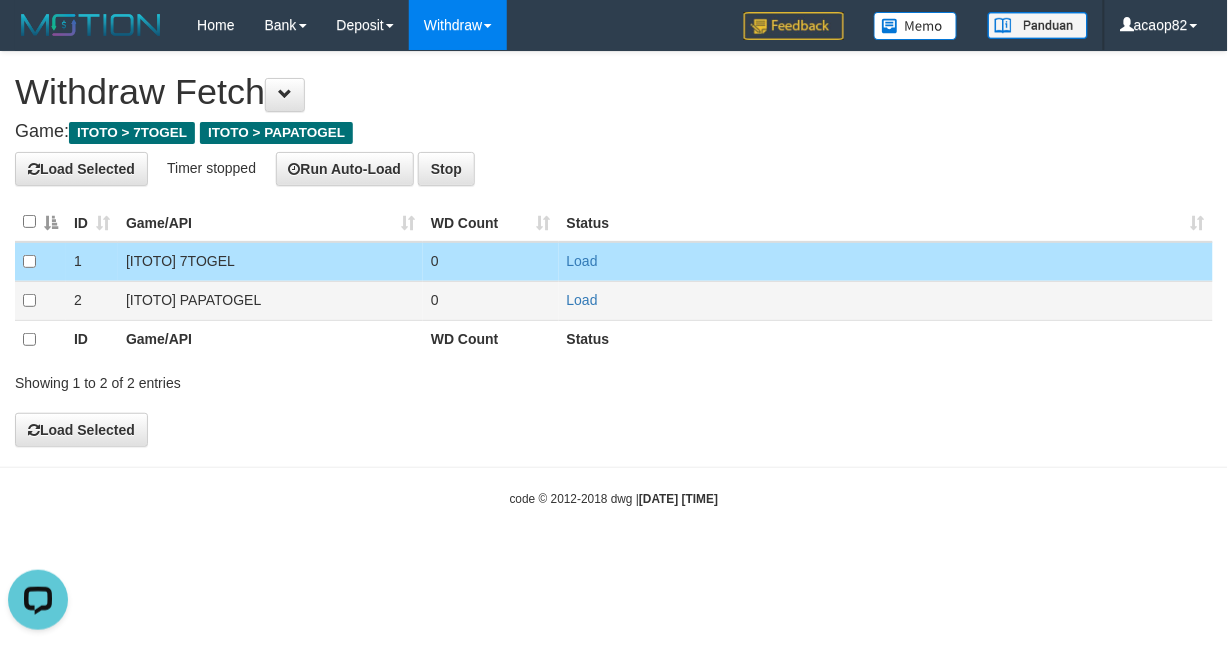 click on "[ITOTO]
PAPATOGEL" at bounding box center (270, 300) 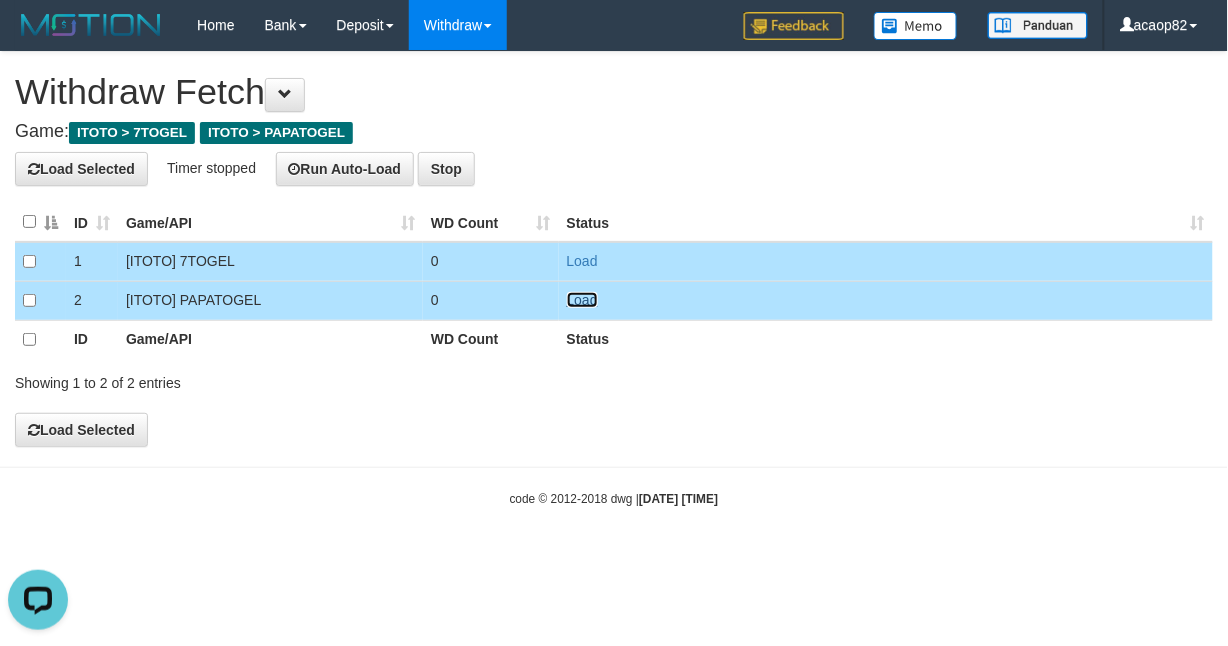 click on "Load" at bounding box center [582, 300] 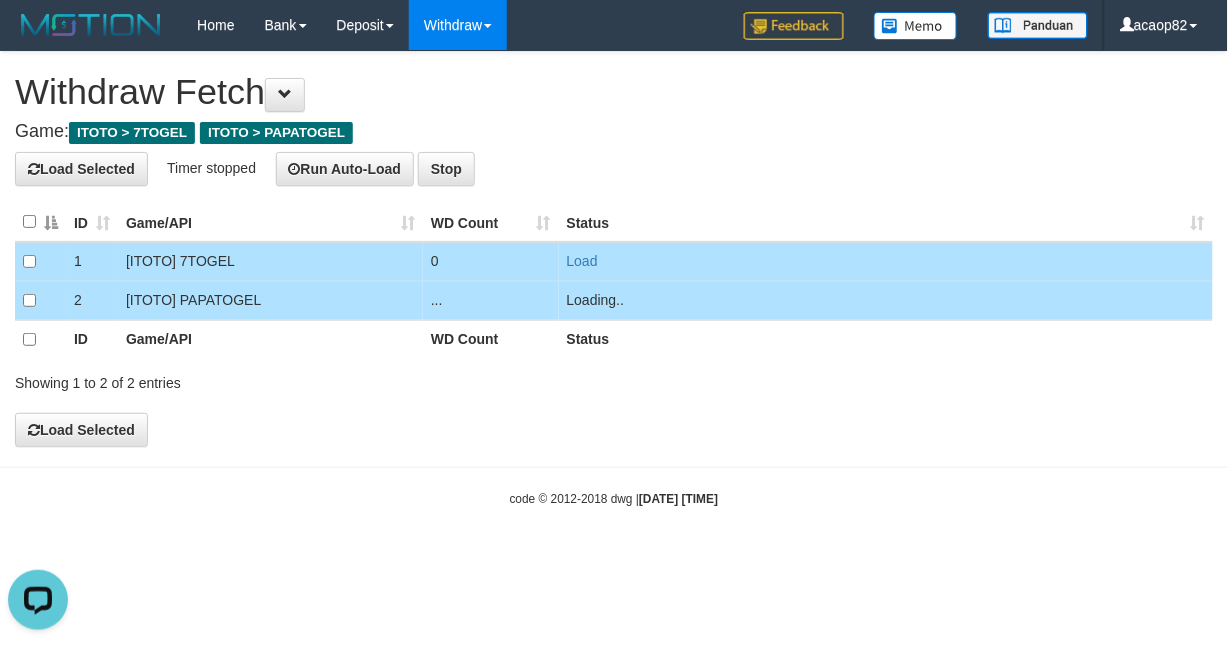 click on "Load" at bounding box center [886, 261] 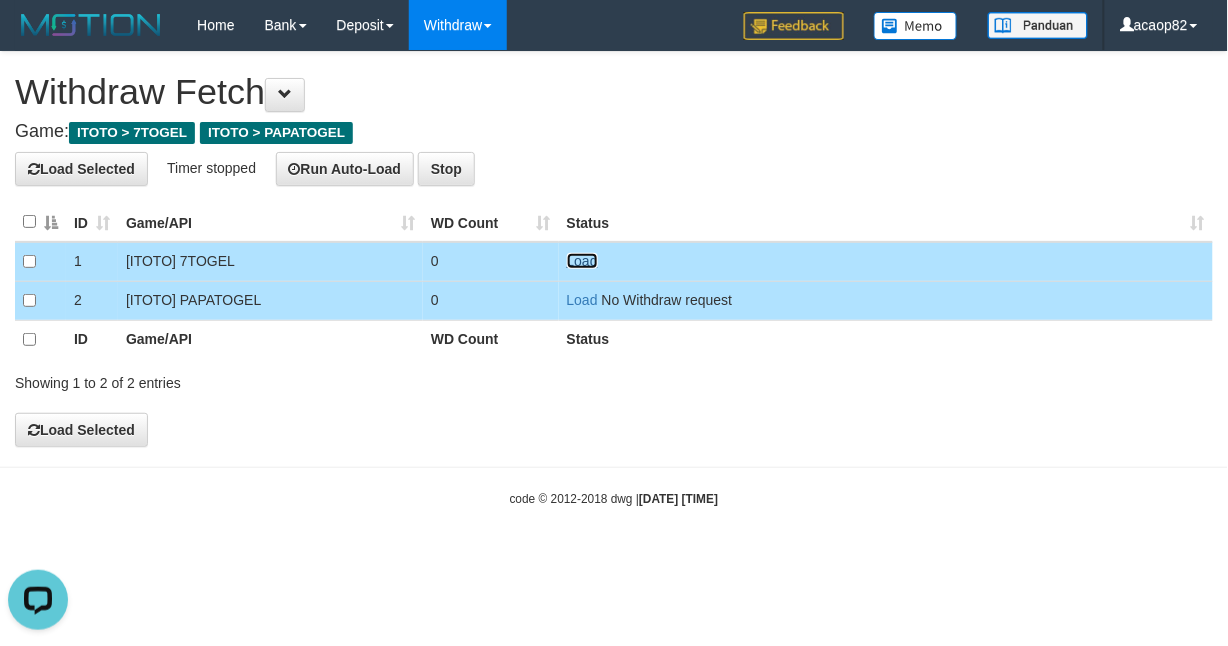 click on "Load" at bounding box center [582, 261] 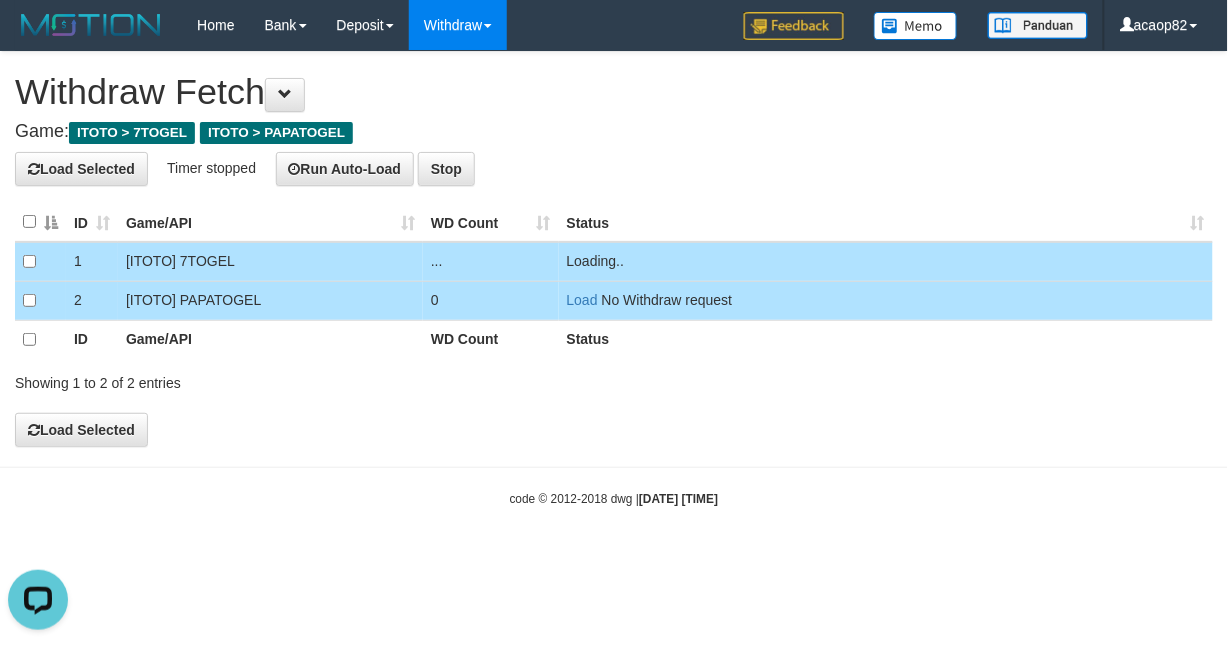click on "**********" at bounding box center [614, 249] 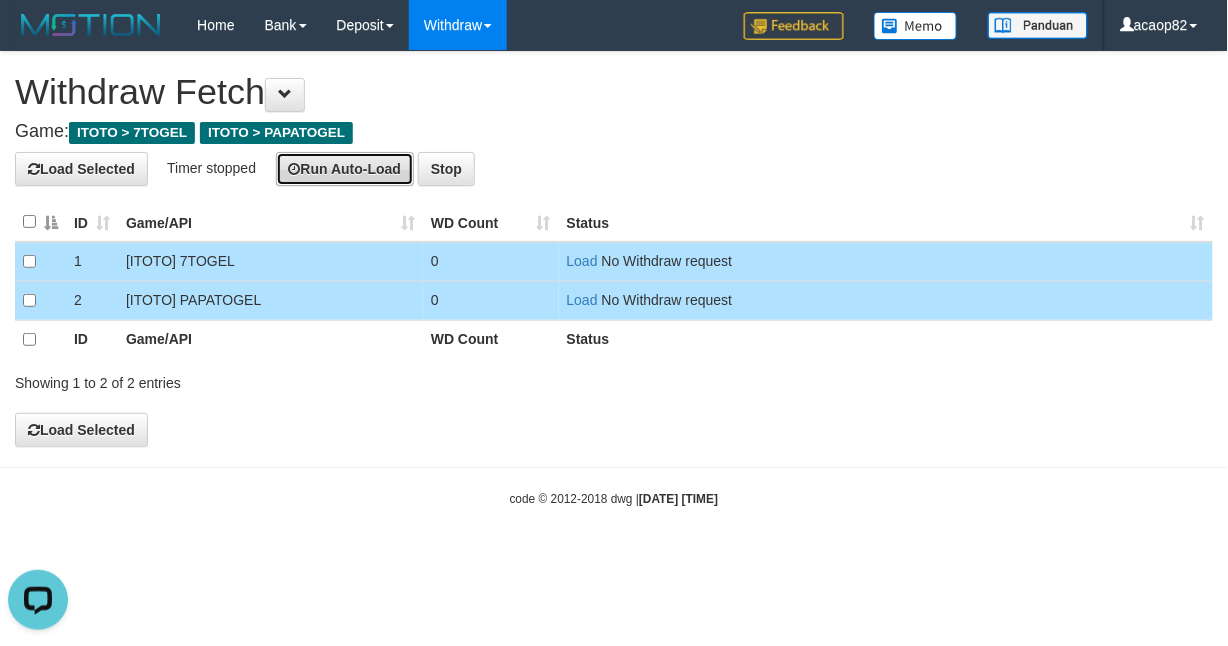 click on "Run Auto-Load" at bounding box center (345, 169) 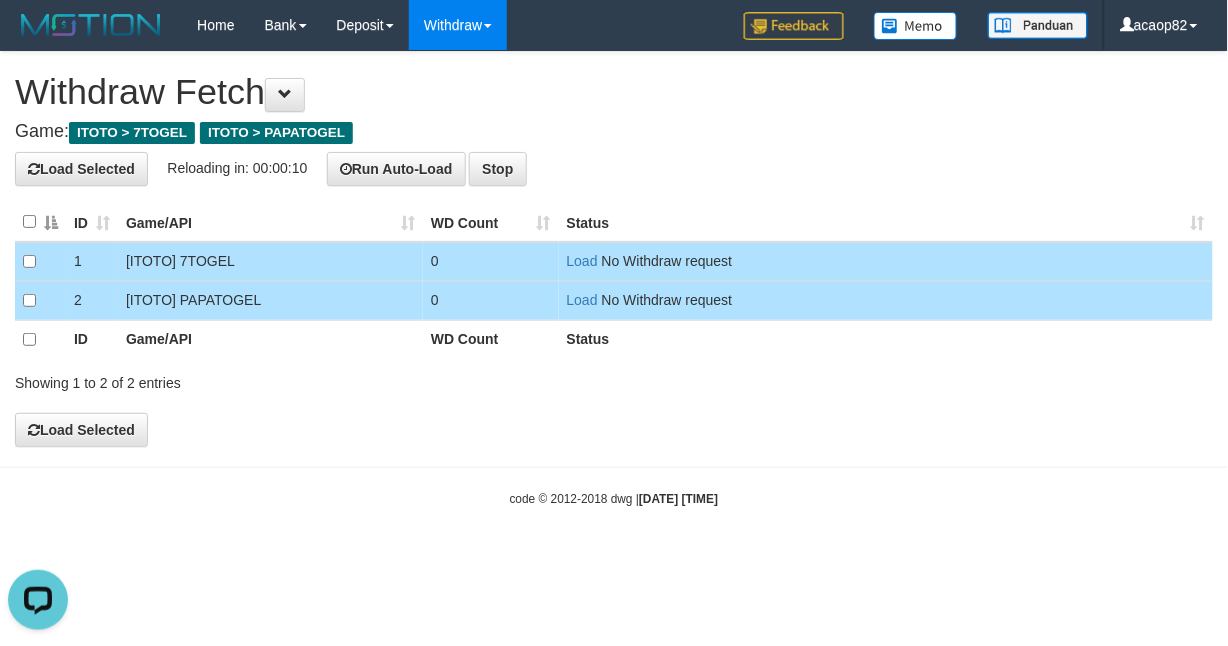 click on "Withdraw Fetch" at bounding box center (614, 92) 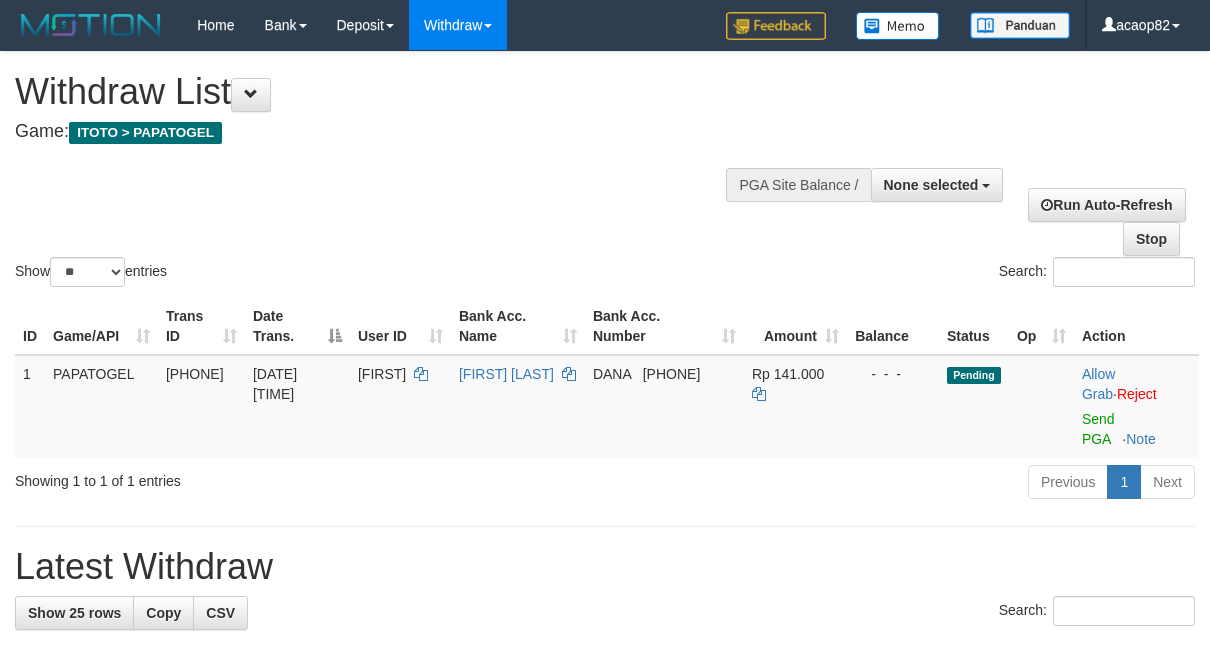 select 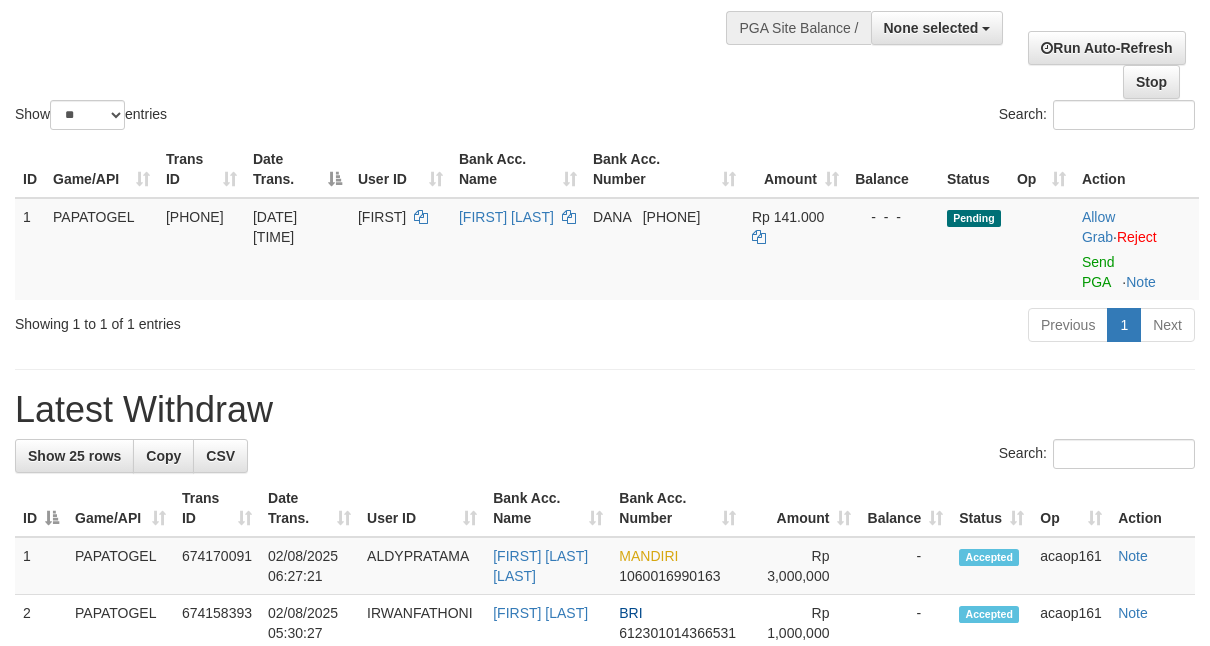 scroll, scrollTop: 0, scrollLeft: 0, axis: both 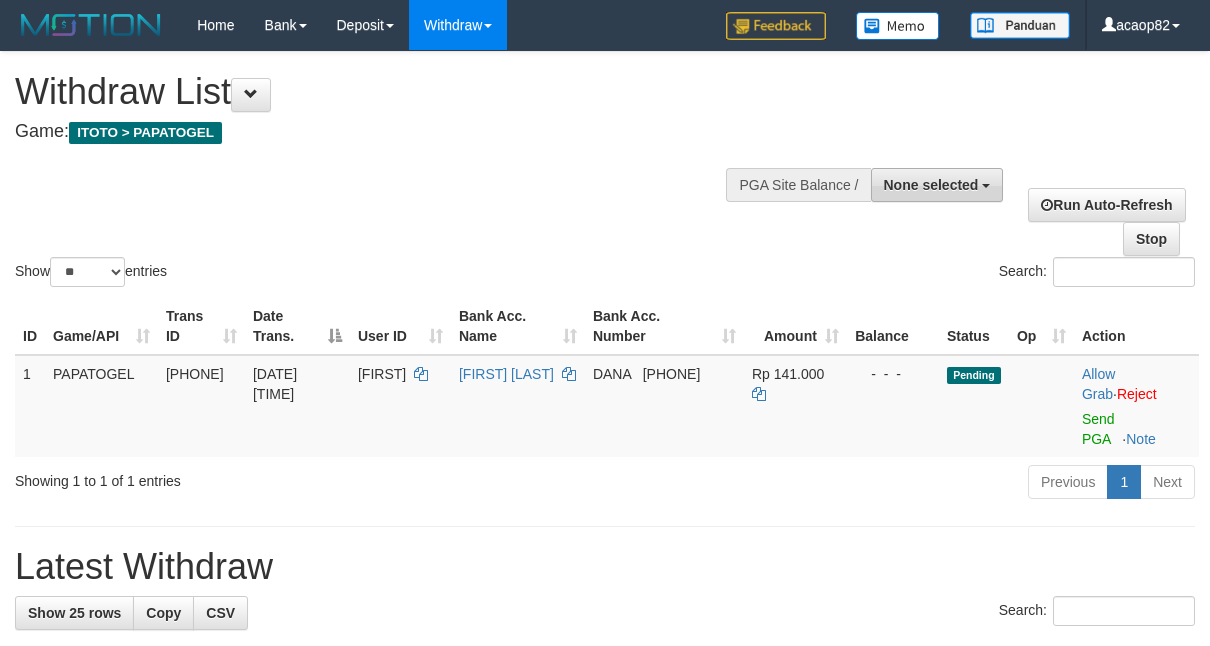click on "None selected" at bounding box center (937, 185) 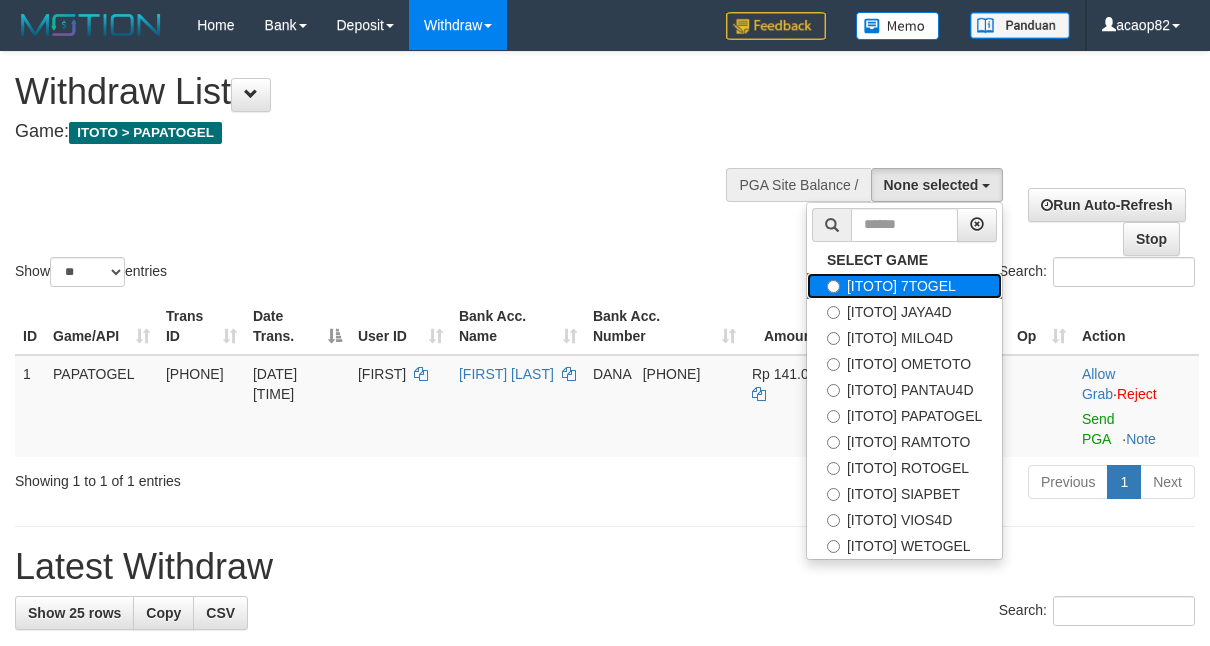 click on "[ITOTO] 7TOGEL" at bounding box center [904, 286] 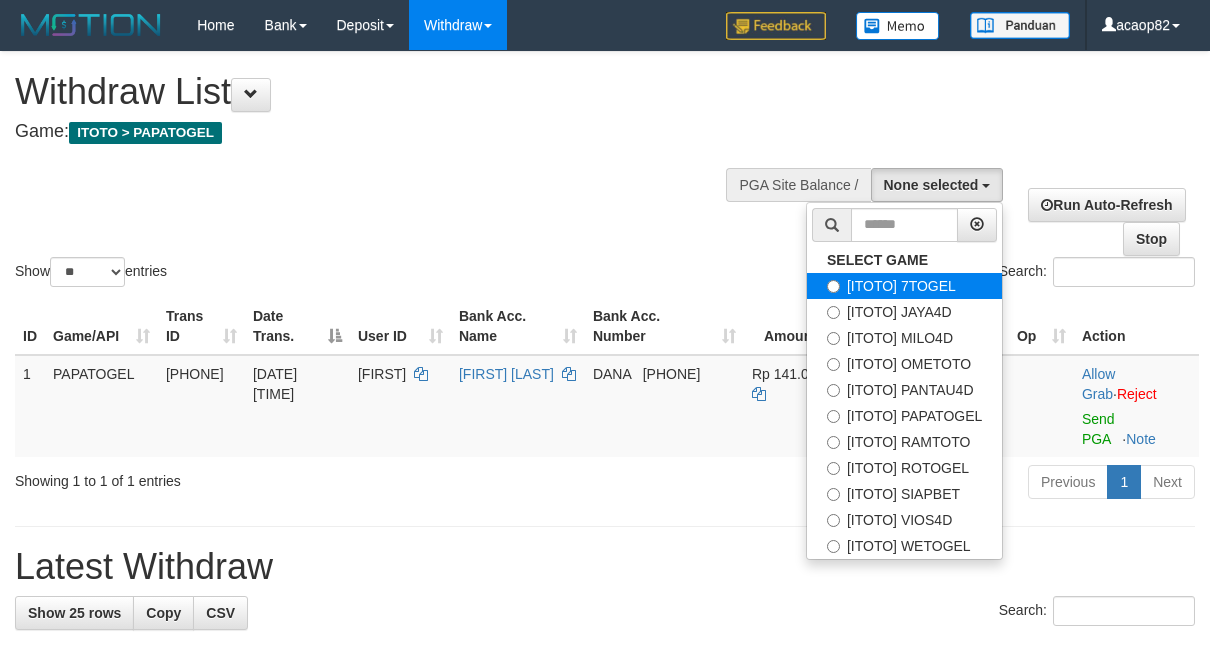 scroll, scrollTop: 17, scrollLeft: 0, axis: vertical 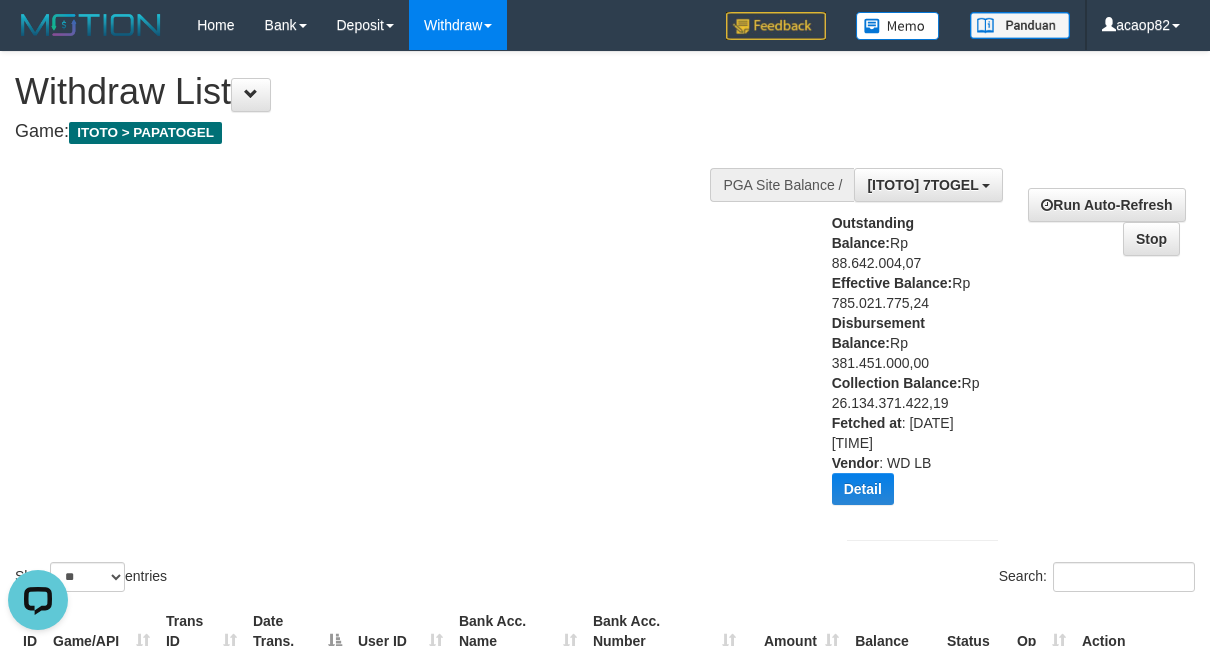 click on "Outstanding Balance:  Rp 88.642.004,07
Effective Balance:  Rp 785.021.775,24
Disbursement Balance:  Rp 381.451.000,00
Collection Balance:  Rp 26.134.371.422,19
Fetched at : 2025-08-02 06:52:15
Vendor : WD LB
Detail
Vendor Name
Outstanding Balance
Effective Balance
Disbursment Balance
Collection Balance
IBX11
Rp 2.331.055,14
Rp 54.893.068,94
Rp 500.000,00
Rp 4.157.356.182,08
Atlas
Rp 25.889.126,71
Rp 573.113.735,08
Rp 380.651.000,00
Rp 10.819.464.975,66
Lambda" at bounding box center [907, 366] 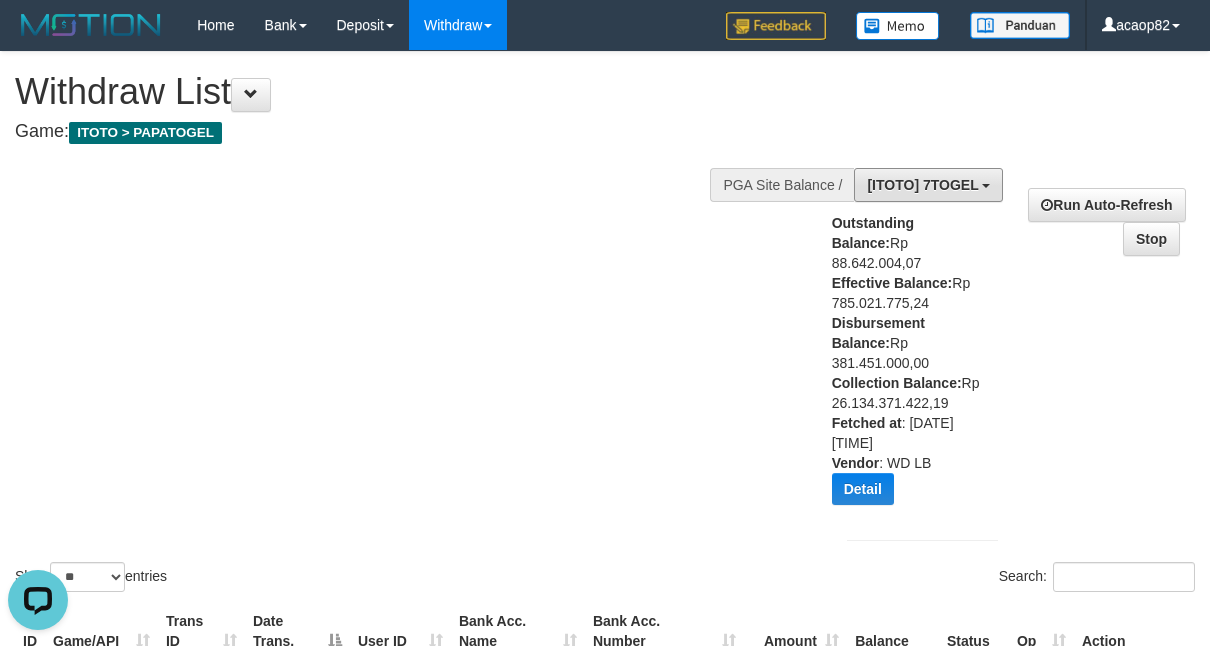 drag, startPoint x: 921, startPoint y: 191, endPoint x: 928, endPoint y: 221, distance: 30.805843 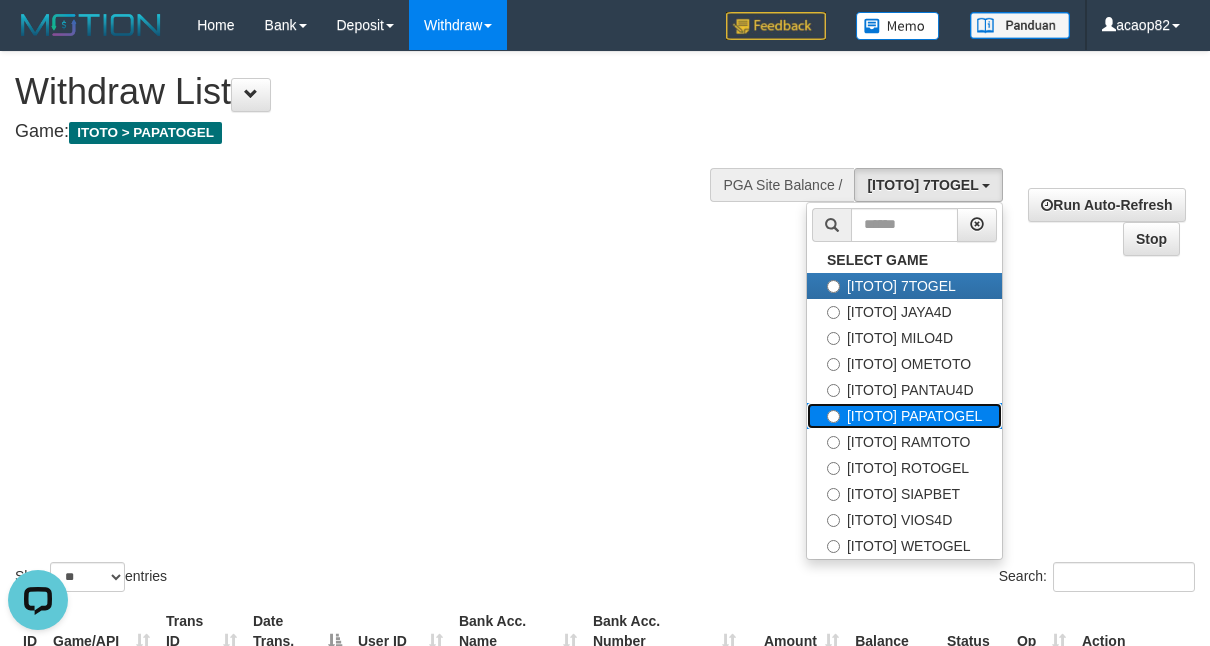 click on "[ITOTO] PAPATOGEL" at bounding box center (904, 416) 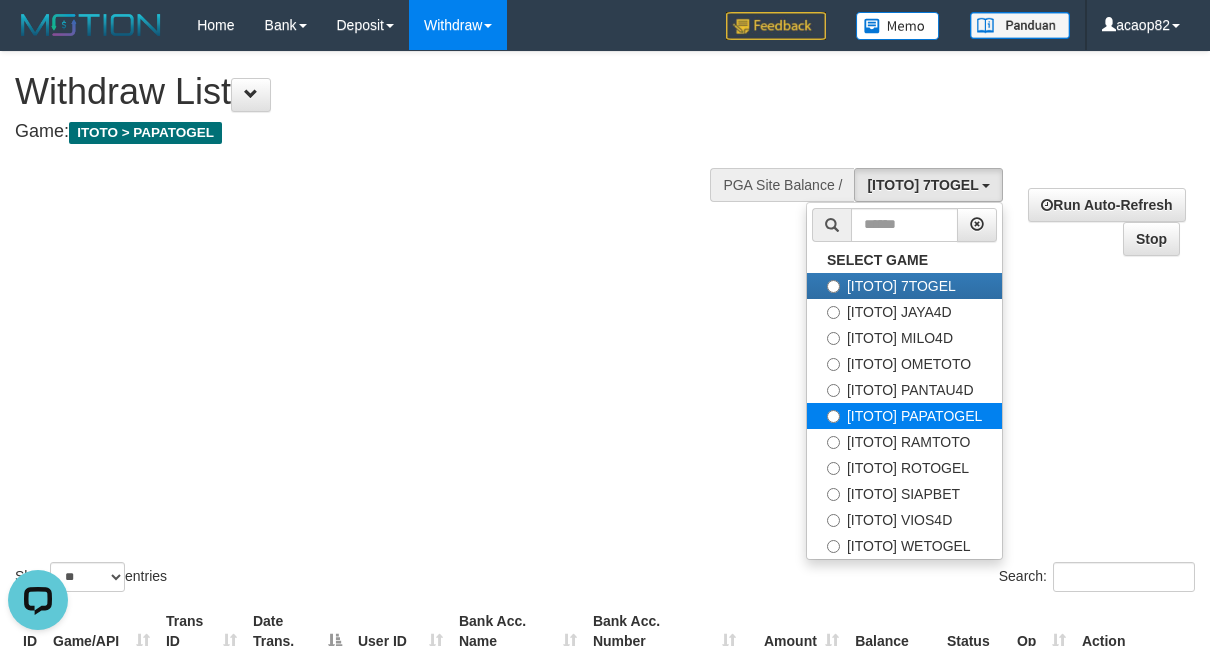 select on "***" 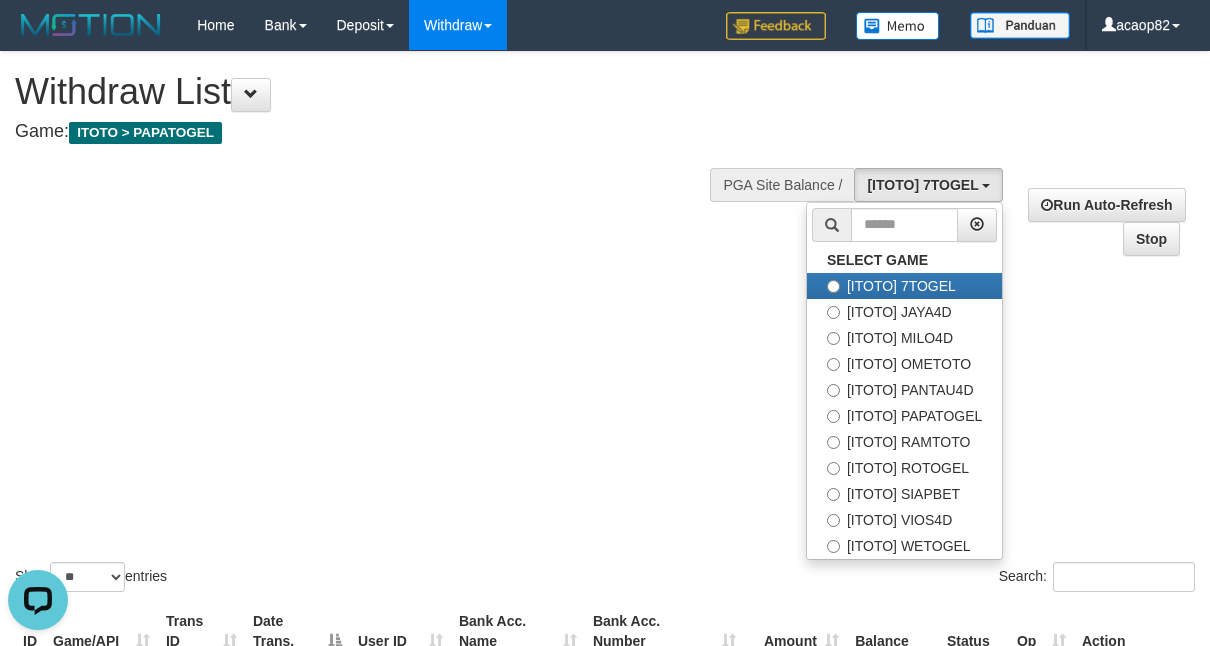 scroll, scrollTop: 101, scrollLeft: 0, axis: vertical 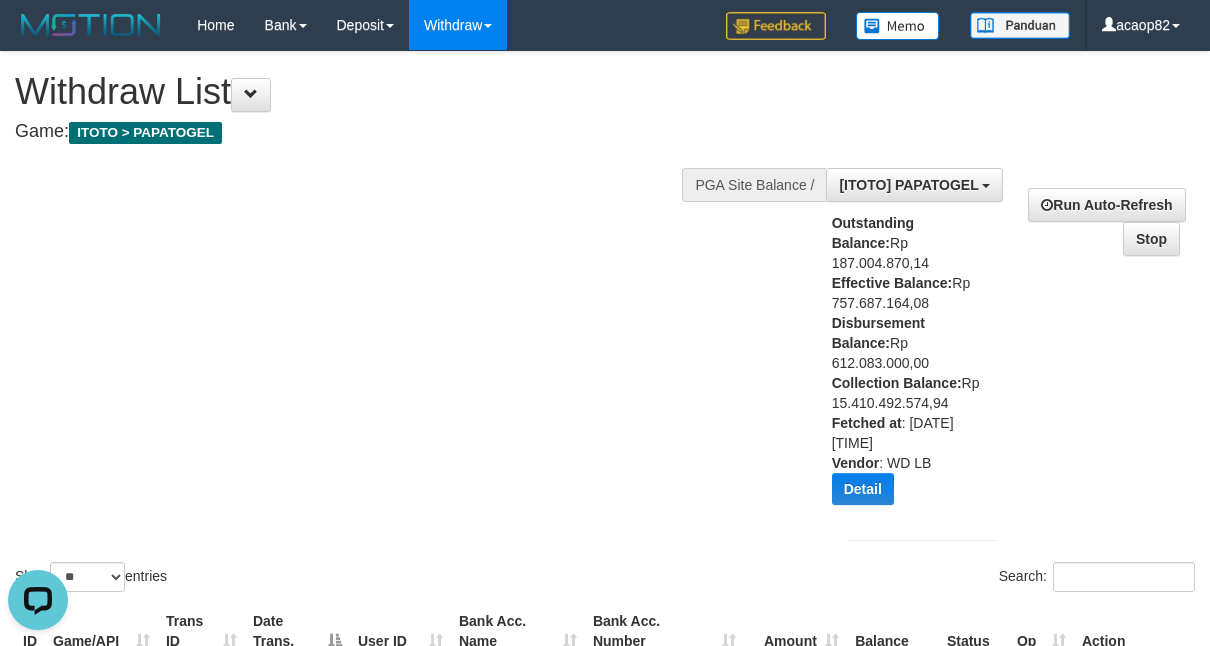 click on "Show  ** ** ** ***  entries Search:" at bounding box center [605, 324] 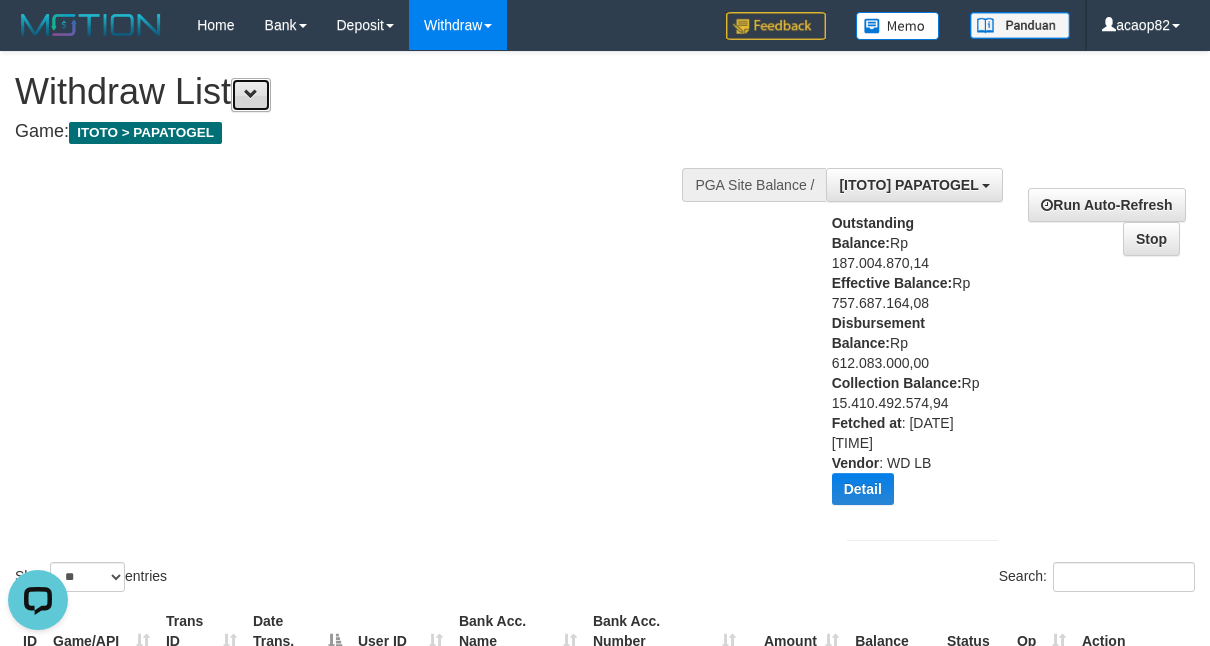 click at bounding box center [251, 95] 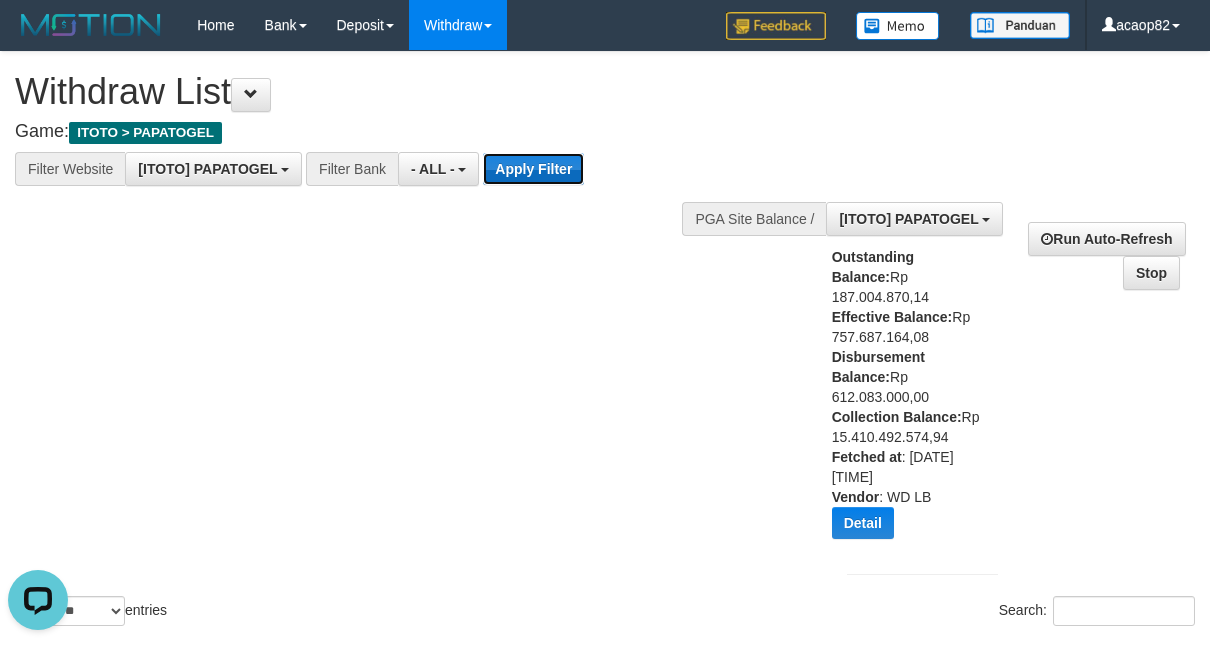 click on "Apply Filter" at bounding box center (533, 169) 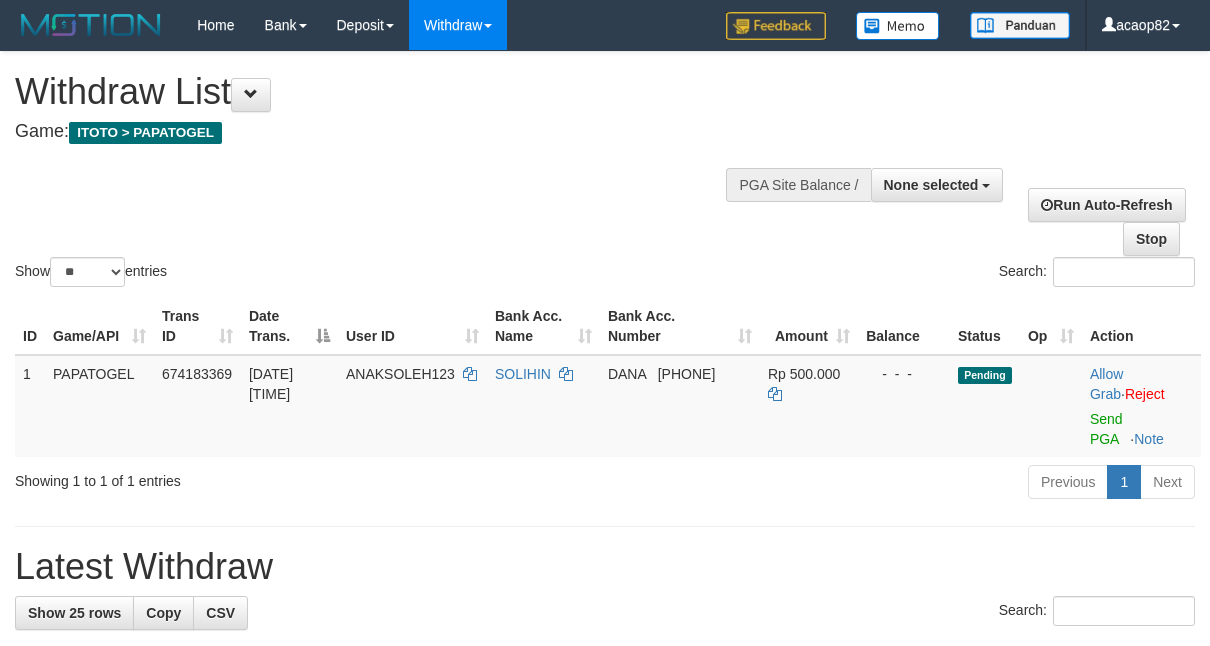 select 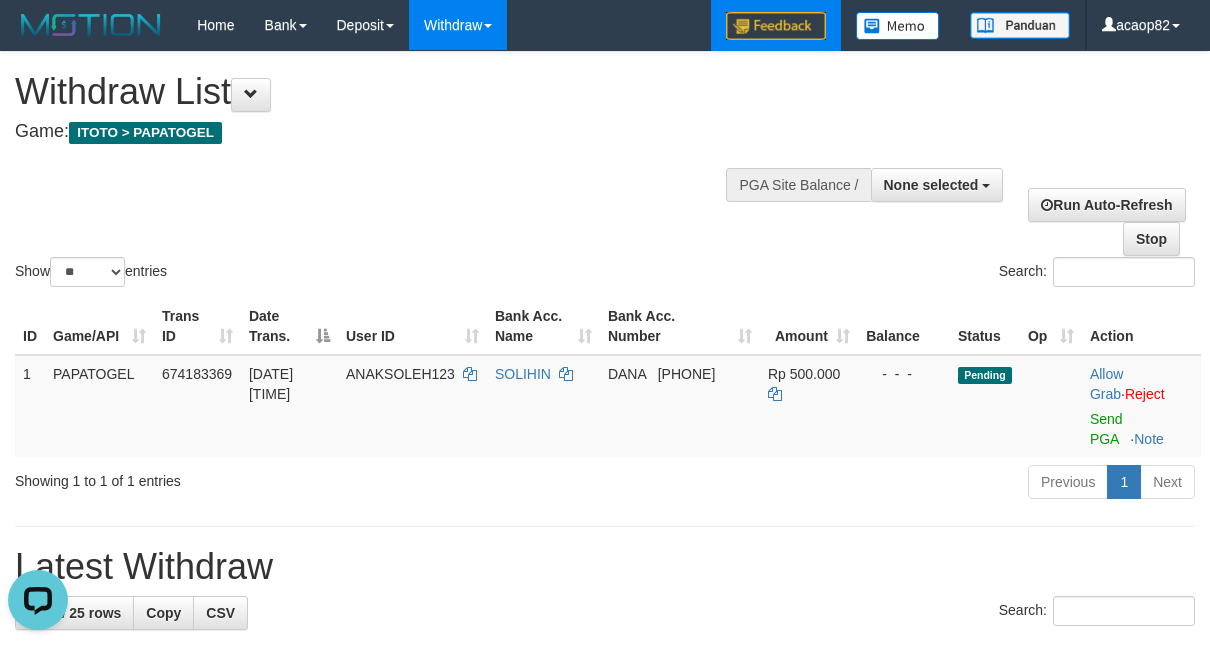 scroll, scrollTop: 0, scrollLeft: 0, axis: both 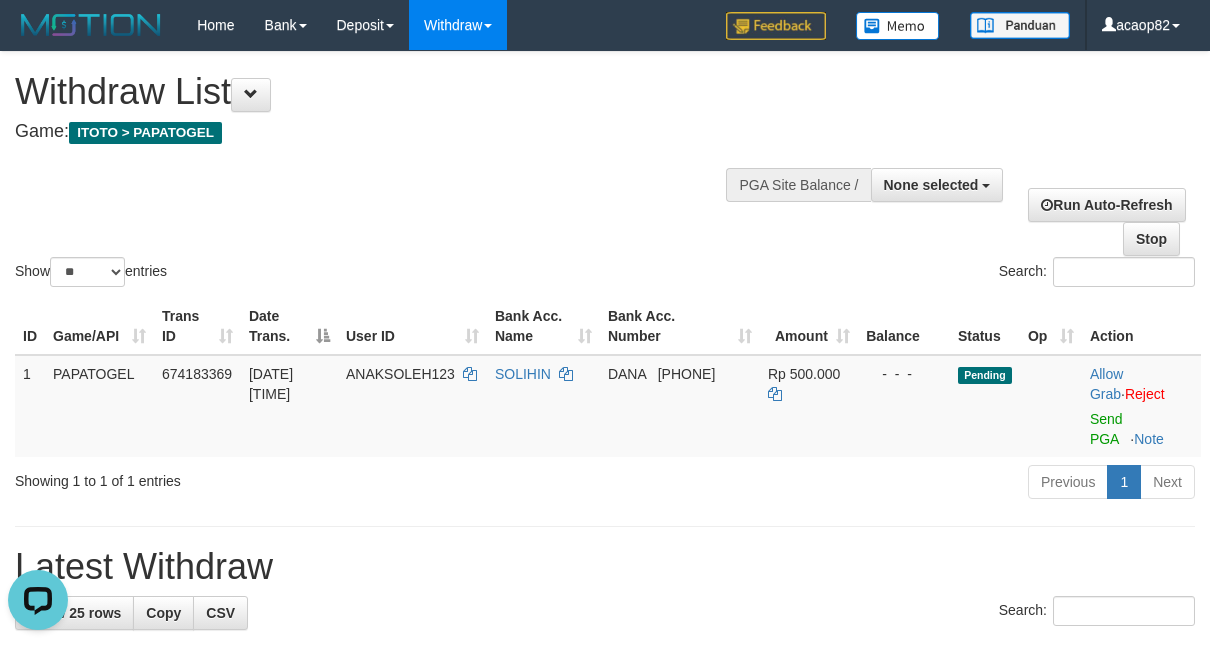 click on "Show  ** ** ** ***  entries Search:" at bounding box center (605, 171) 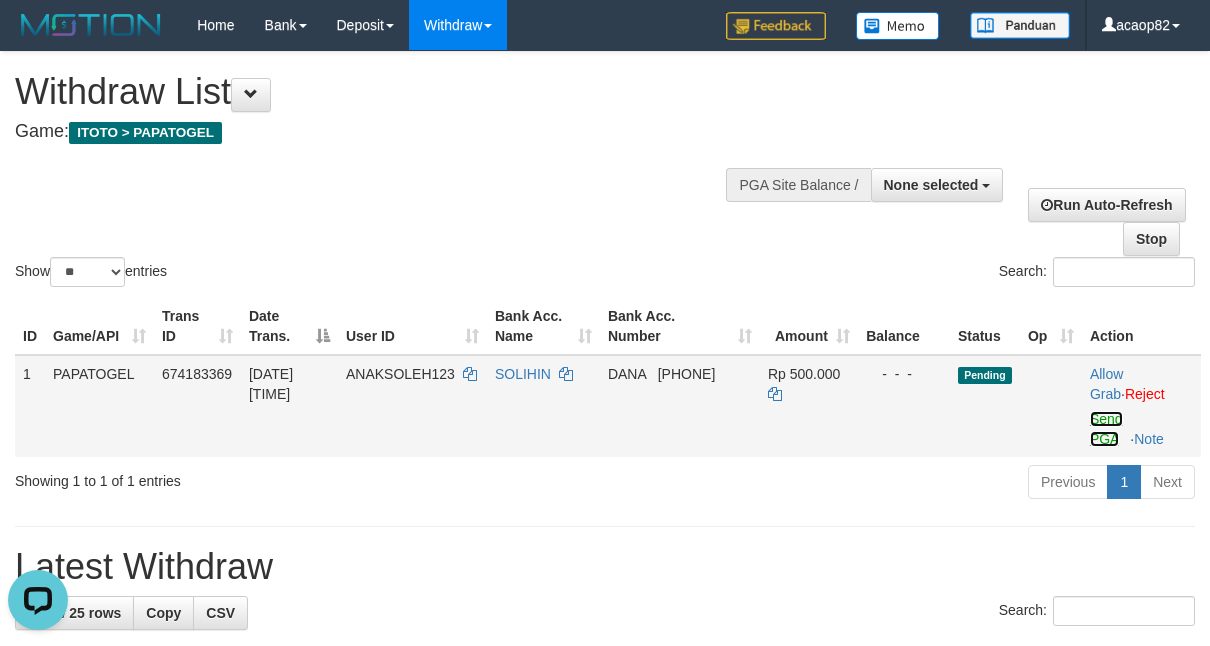 click on "Send PGA" at bounding box center (1106, 429) 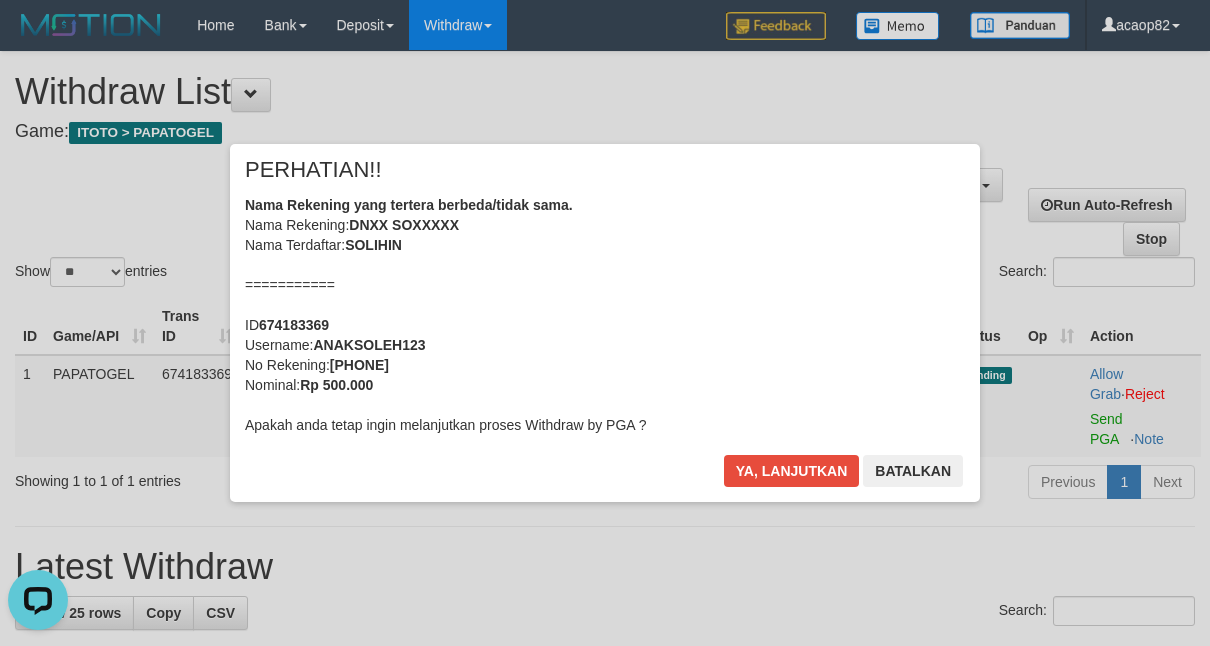 click on "Nama Rekening yang tertera berbeda/tidak sama. Nama Rekening:  DNXX SOXXXXX Nama Terdaftar:  SOLIHIN =========== ID  674183369 Username:  ANAKSOLEH123 No Rekening:  083176734789 Nominal:  Rp 500.000 Apakah anda tetap ingin melanjutkan proses Withdraw by PGA ?" at bounding box center (605, 315) 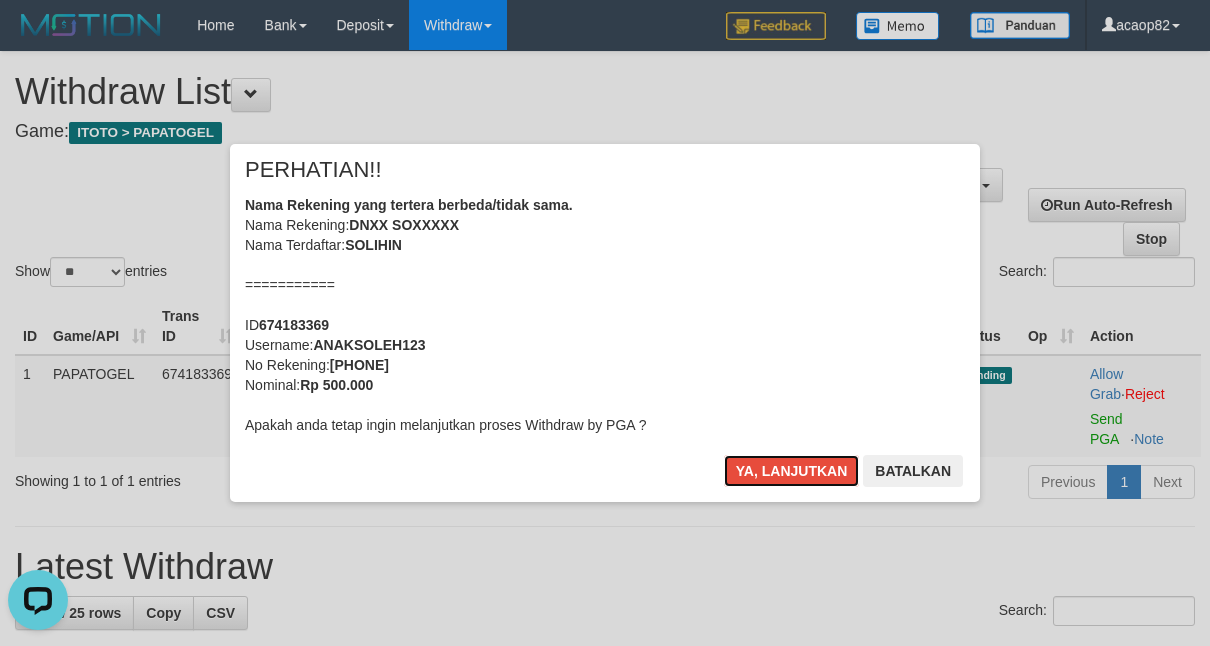 click on "Ya, lanjutkan" at bounding box center (792, 471) 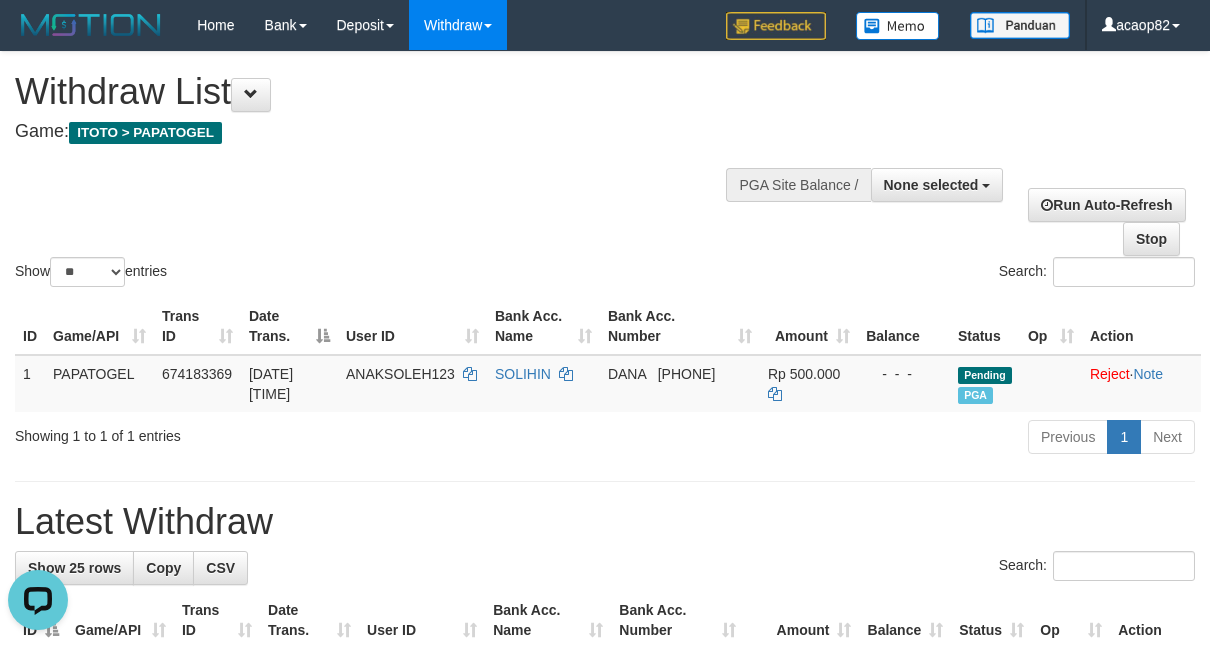 click on "Show  ** ** ** ***  entries Search:" at bounding box center (605, 171) 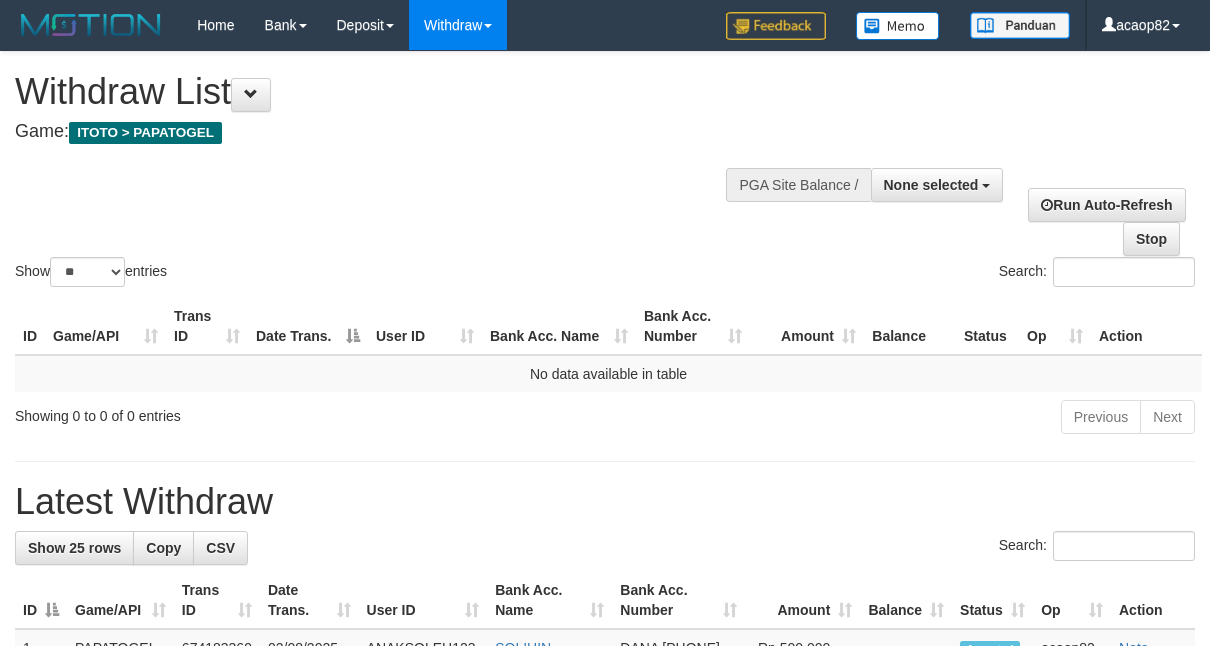 select 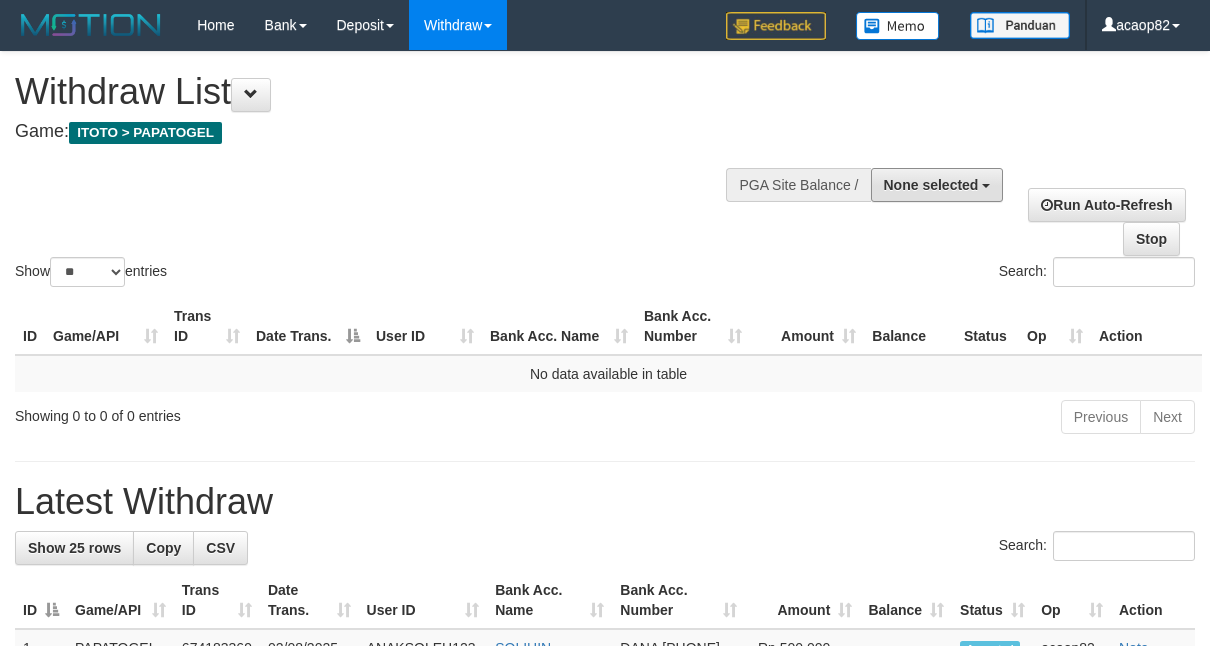click on "None selected" at bounding box center [931, 185] 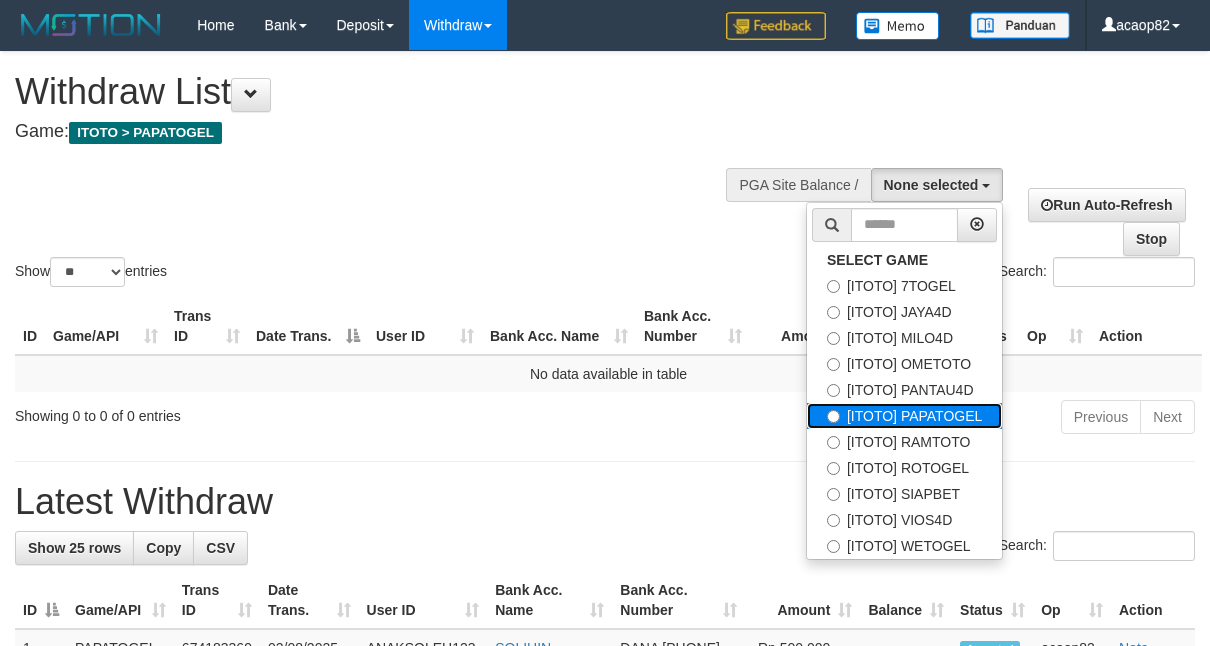 click on "[ITOTO] PAPATOGEL" at bounding box center (904, 416) 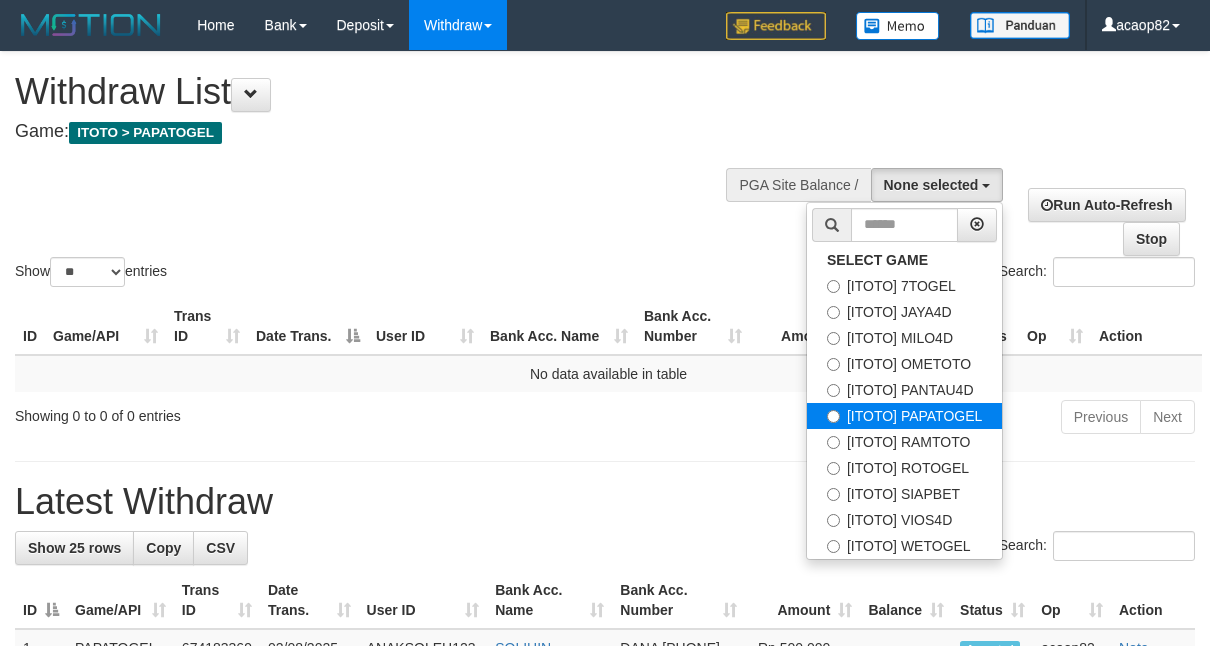 select on "***" 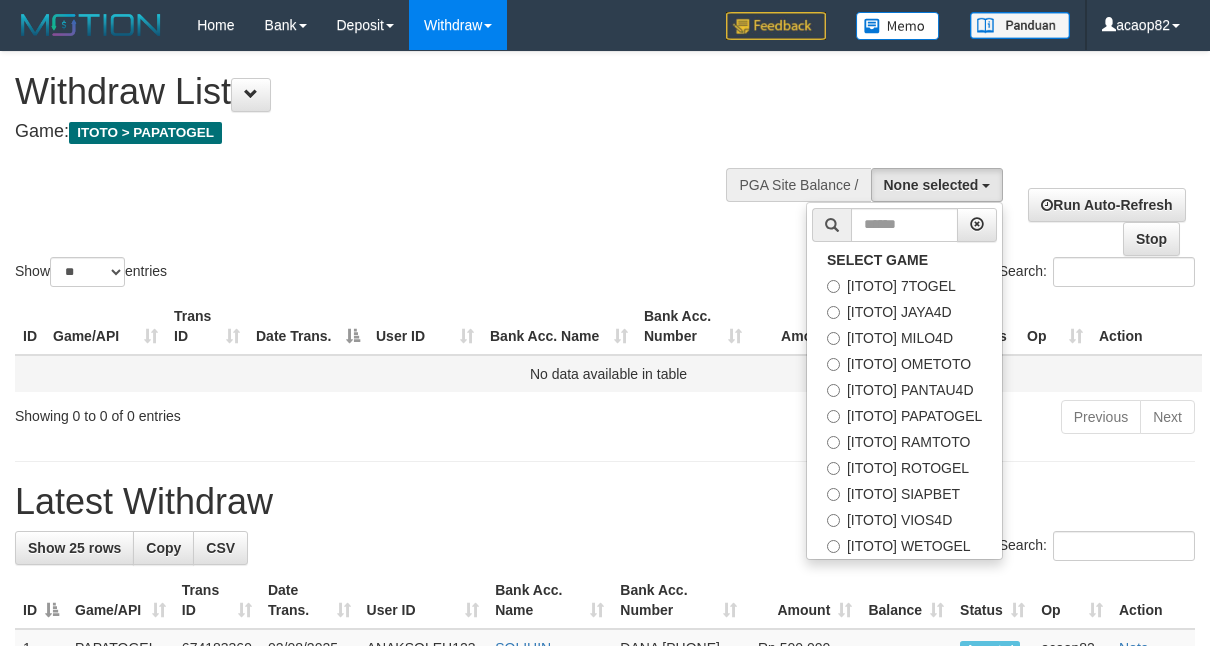 scroll, scrollTop: 101, scrollLeft: 0, axis: vertical 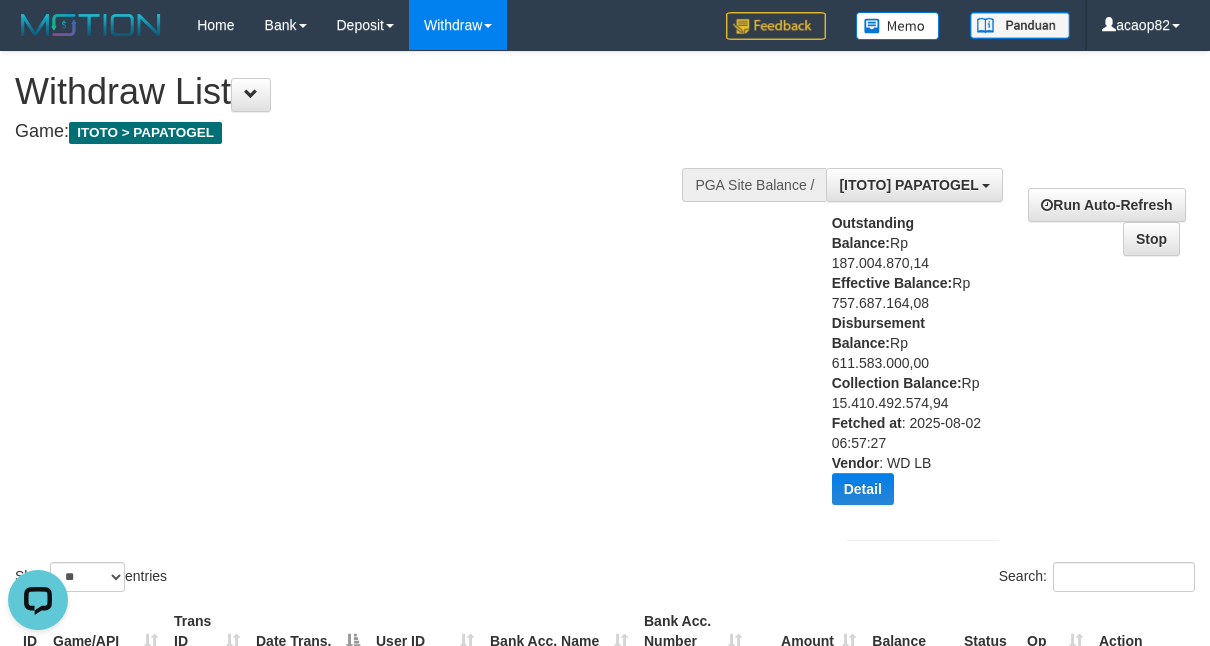 click on "Outstanding Balance:  Rp 187.004.870,14
Effective Balance:  Rp 757.687.164,08
Disbursement Balance:  Rp 611.583.000,00
Collection Balance:  Rp 15.410.492.574,94
Fetched at : 2025-08-02 06:57:27
Vendor : WD LB
Detail
Vendor Name
Outstanding Balance
Effective Balance
Disbursment Balance
Collection Balance
Aladin
Rp 88.810.802,80
Rp 661.530.879,22
Rp 407.340.000,00
Rp 8.840.040.988,14
Gameboy
Rp 98.070.058,41
Rp 94.215.082,73
Rp 204.243.000,00
Rp 6.568.893.835,23" at bounding box center [907, 366] 